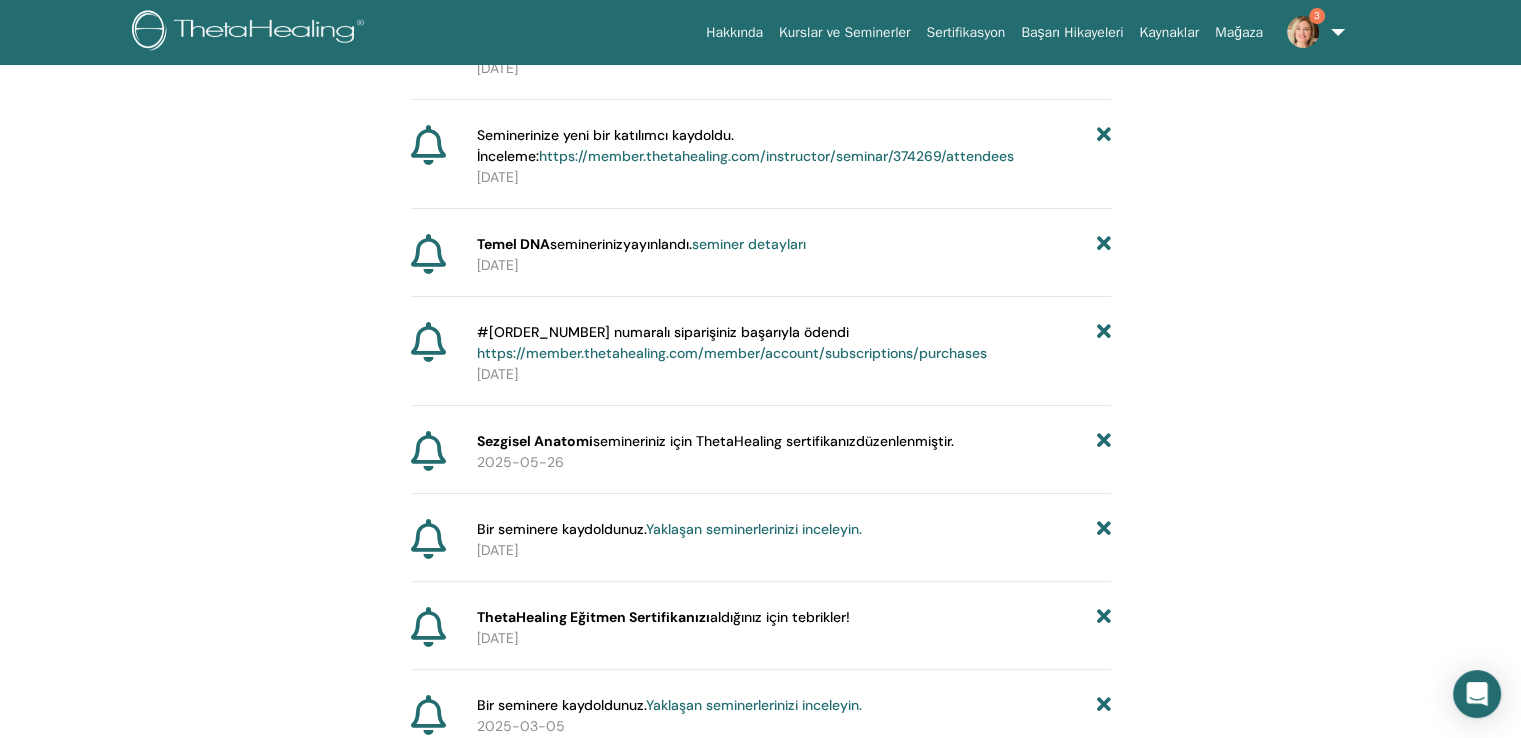 scroll, scrollTop: 0, scrollLeft: 0, axis: both 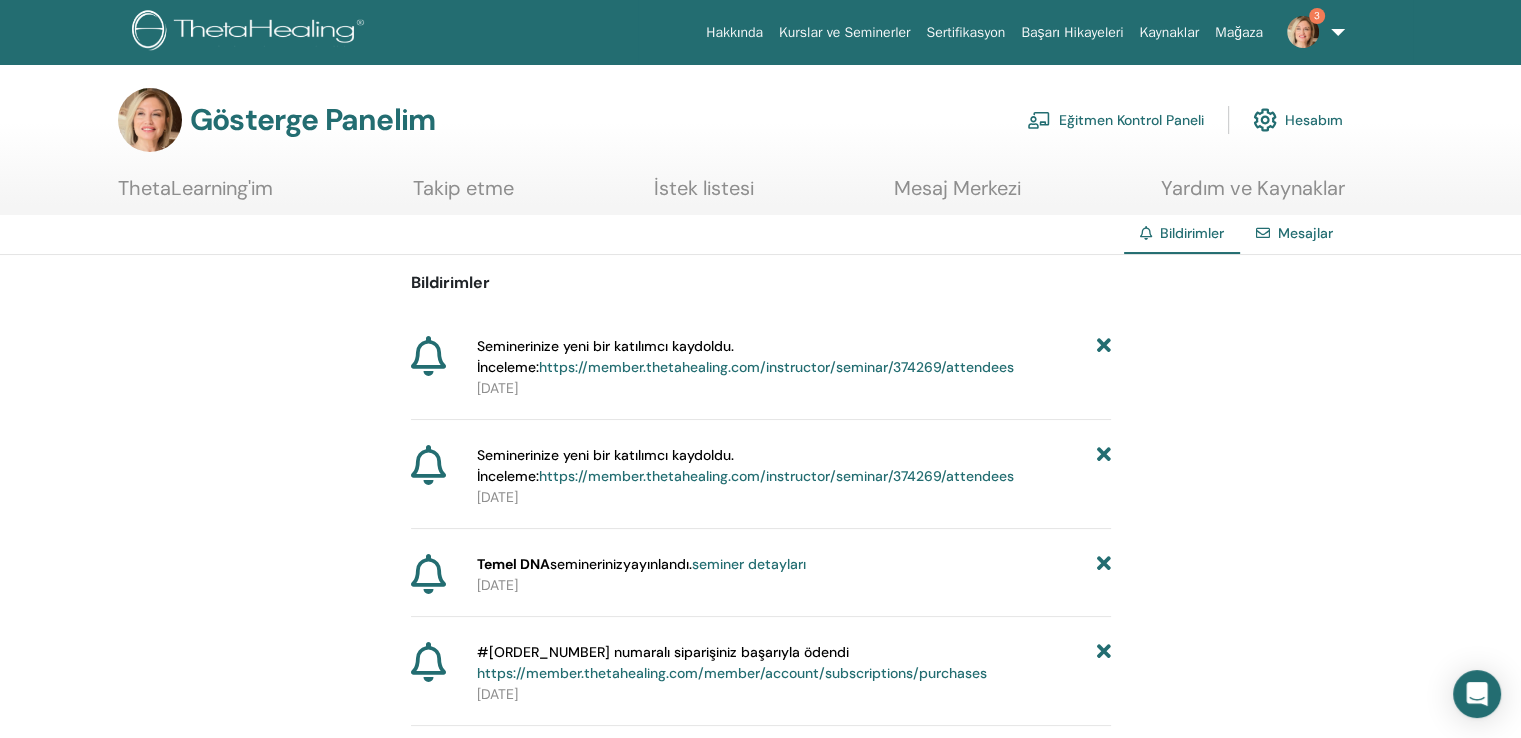 click on "Eğitmen Kontrol Paneli" at bounding box center (1131, 121) 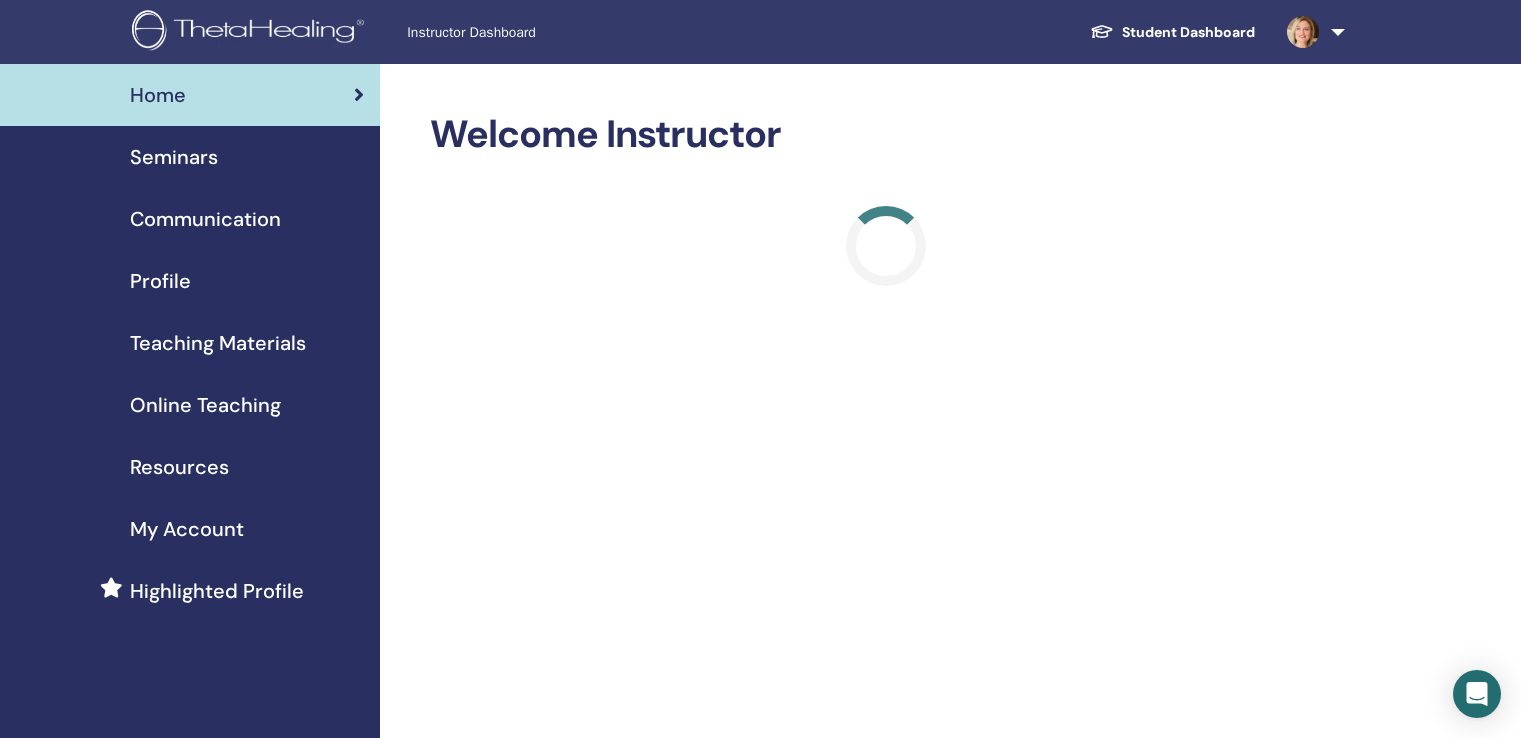scroll, scrollTop: 0, scrollLeft: 0, axis: both 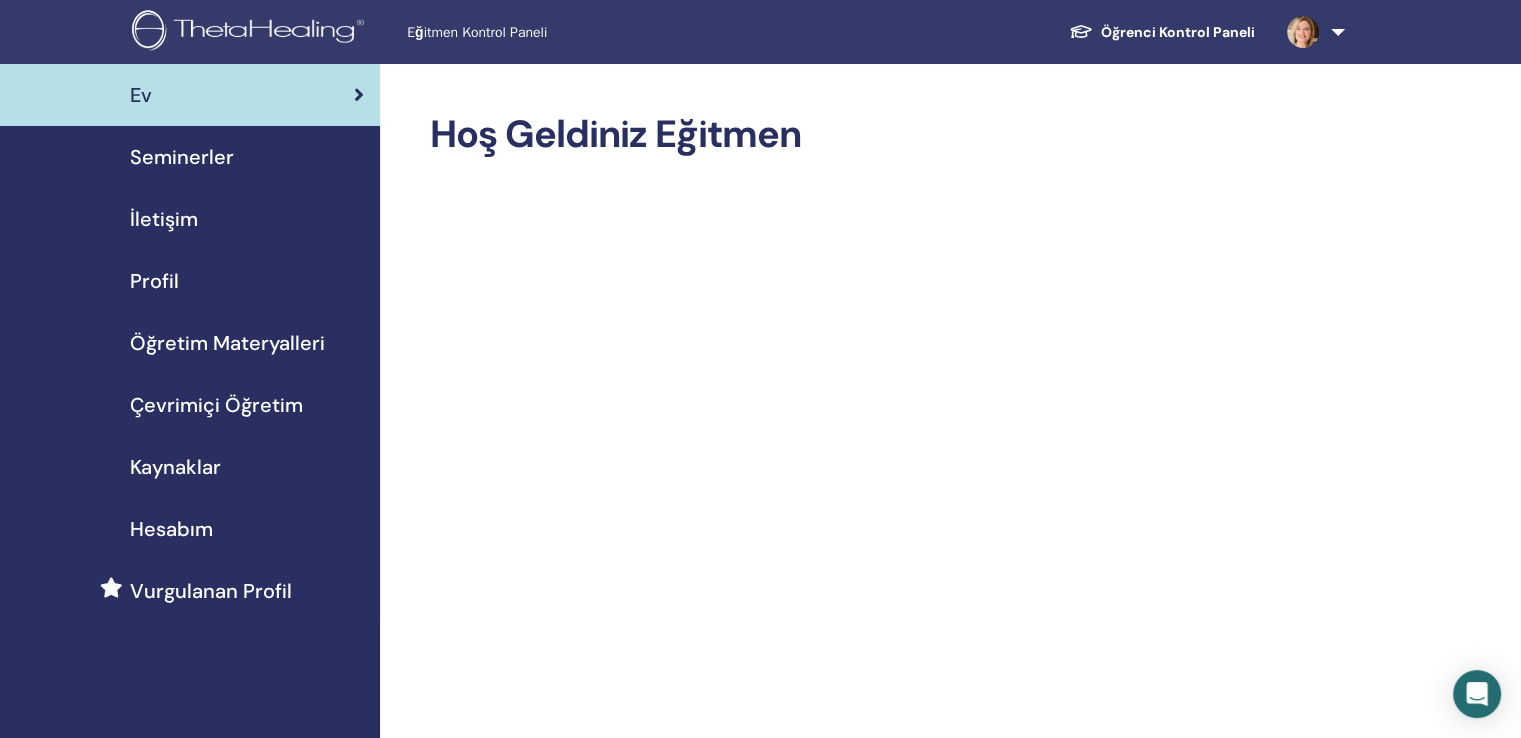 click on "Öğretim Materyalleri" at bounding box center [227, 343] 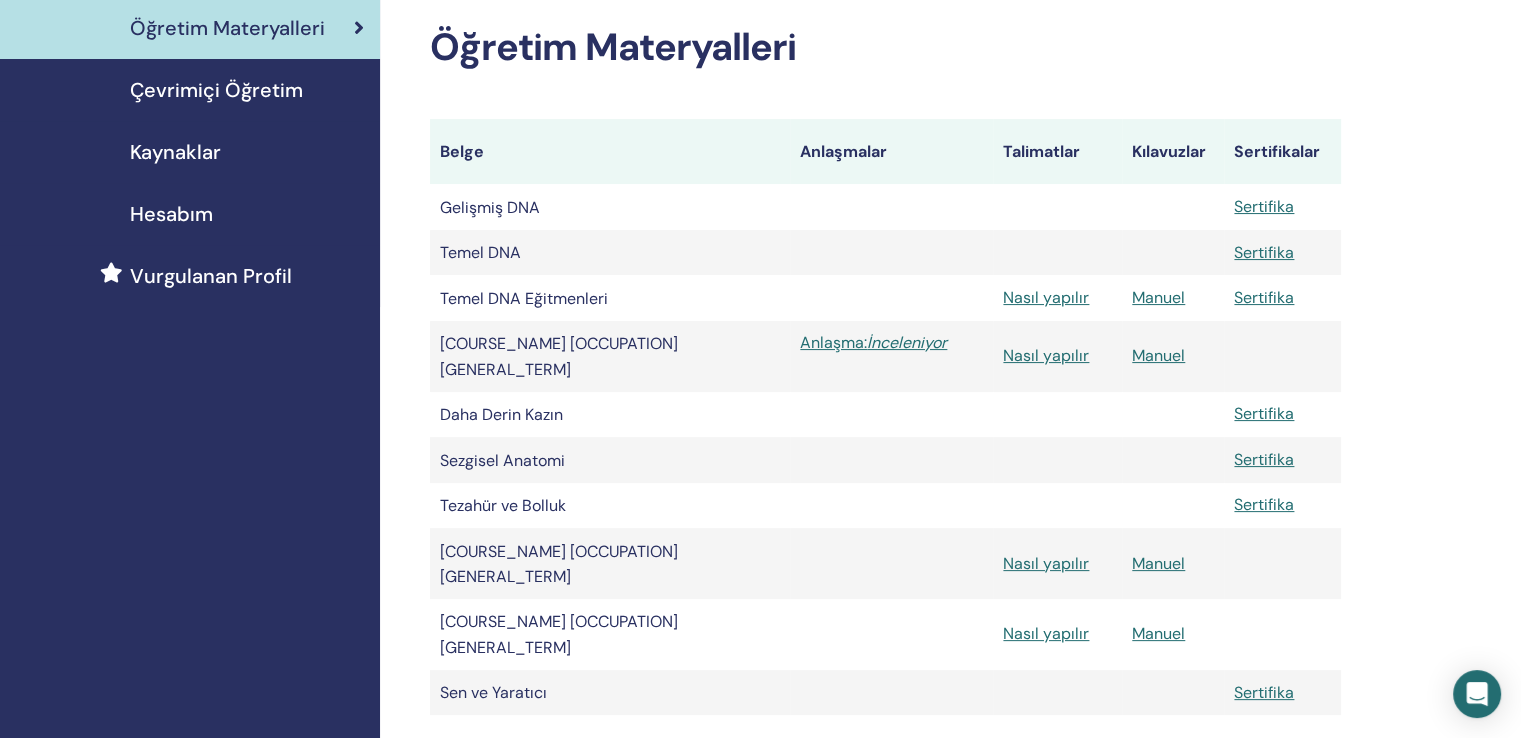 scroll, scrollTop: 300, scrollLeft: 0, axis: vertical 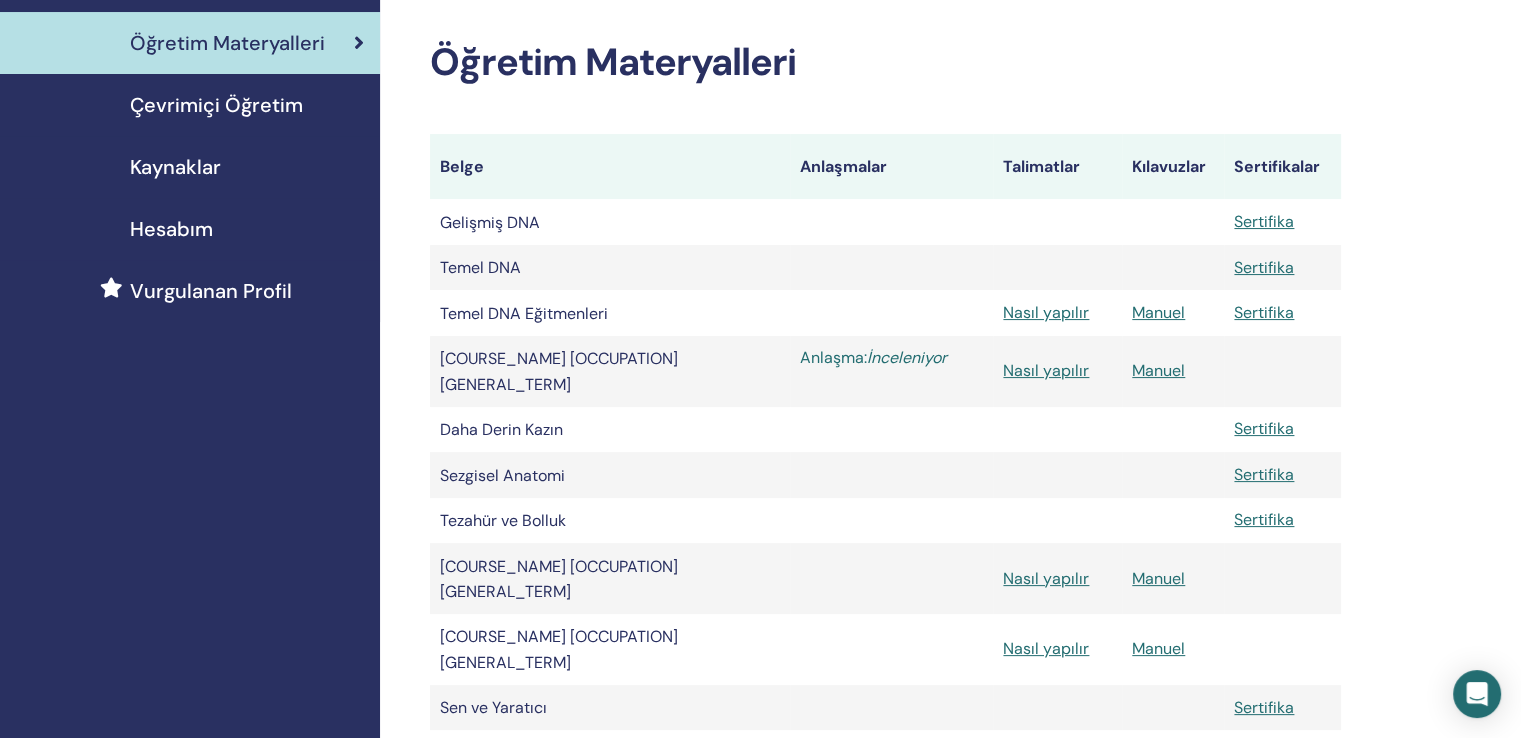 click on "İnceleniyor" at bounding box center (907, 357) 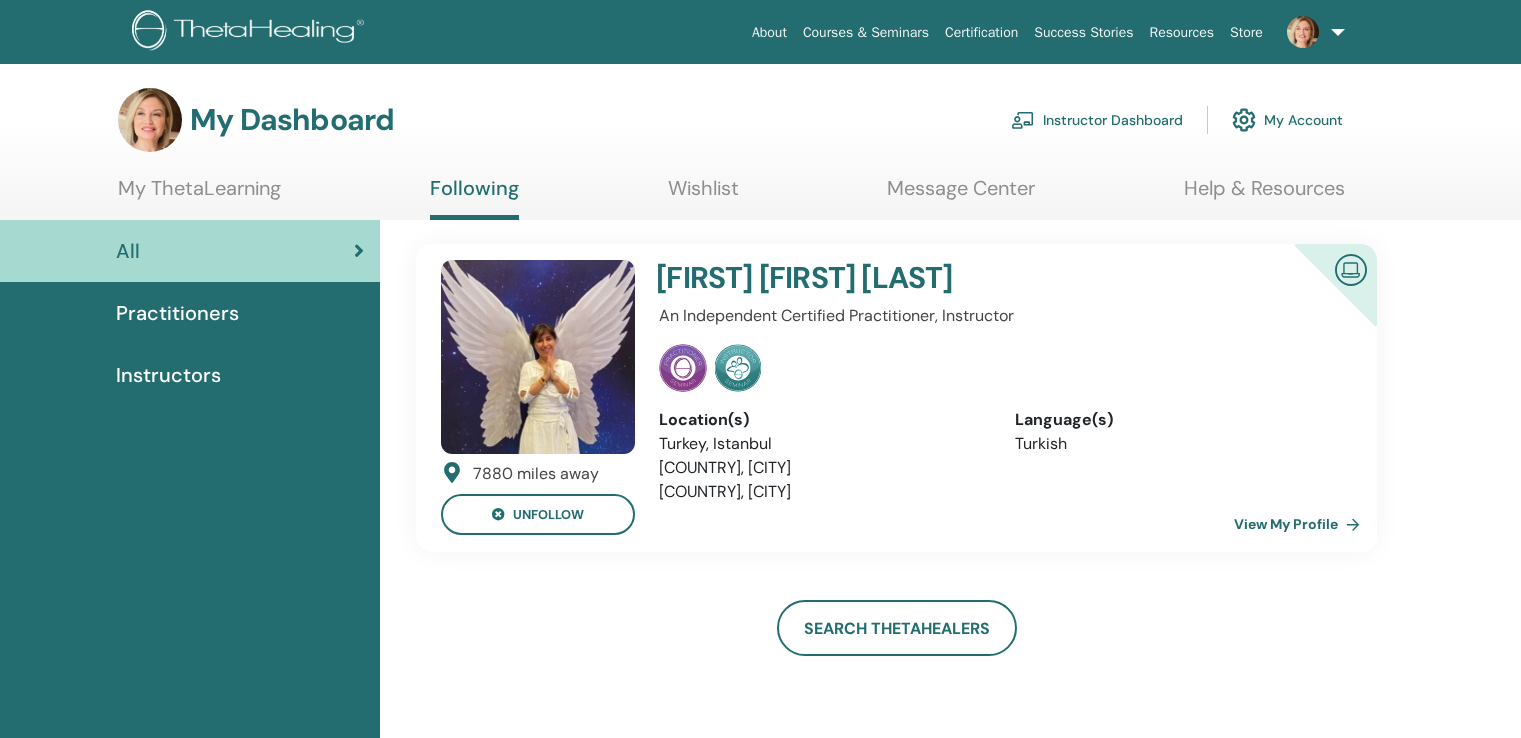 scroll, scrollTop: 0, scrollLeft: 0, axis: both 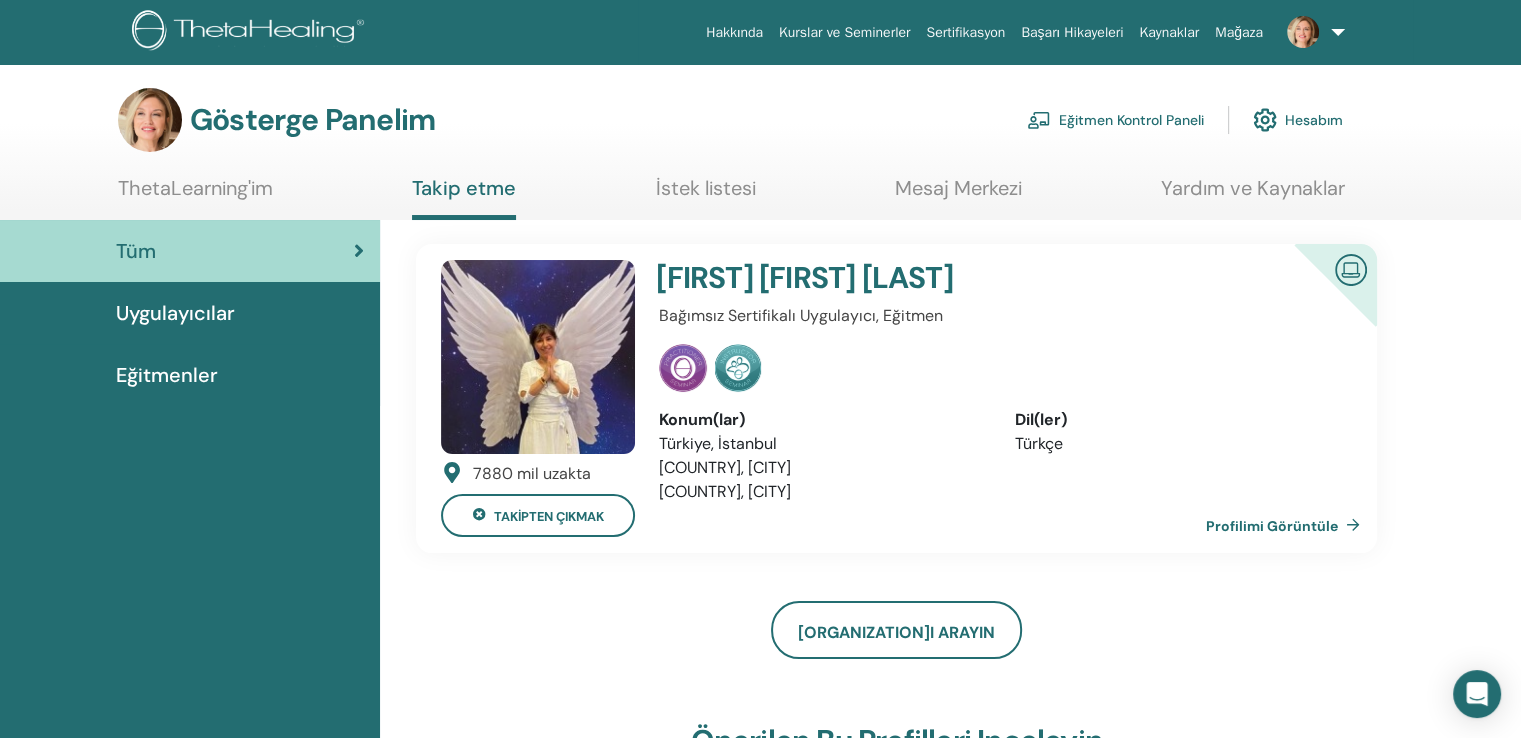 click on "Eğitmen Kontrol Paneli" at bounding box center [1131, 121] 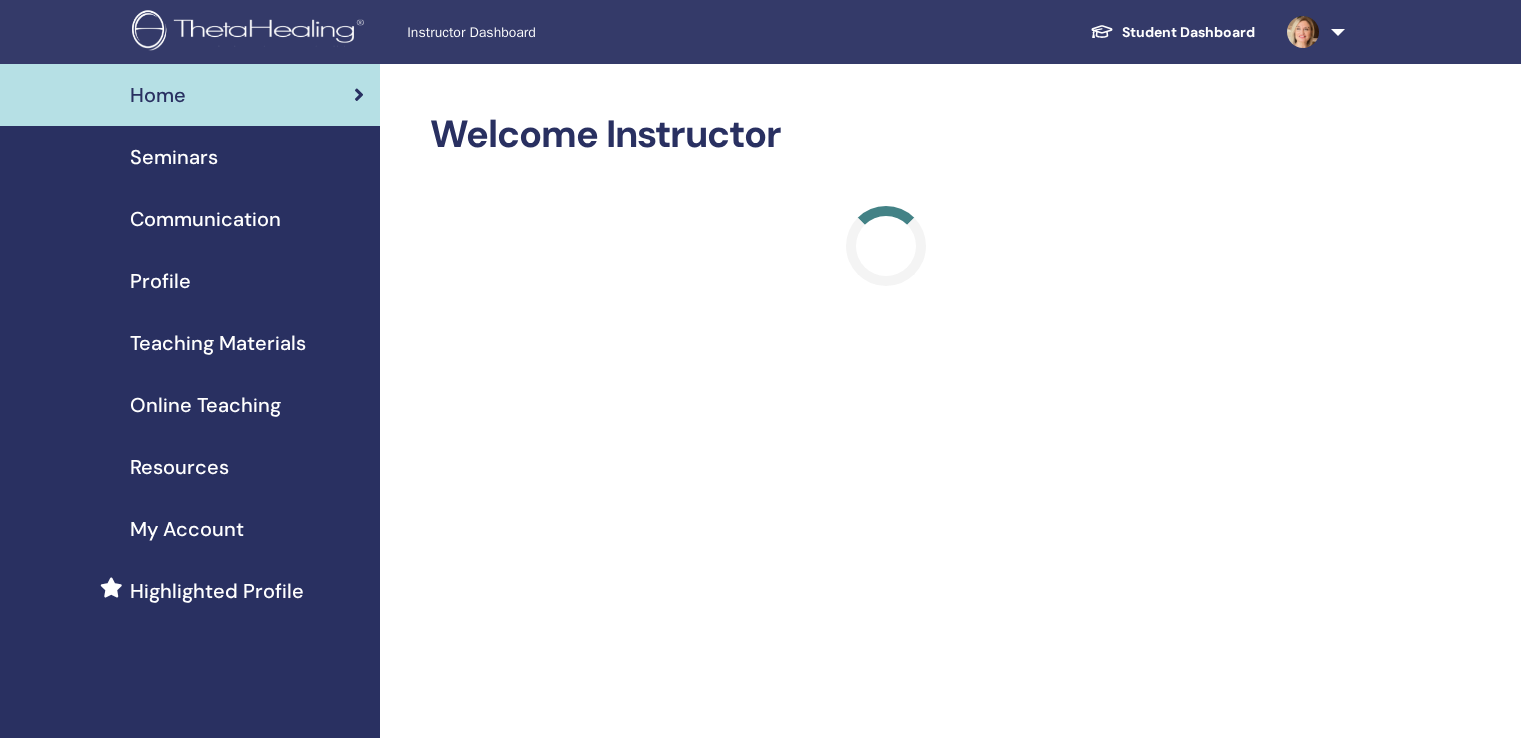 scroll, scrollTop: 0, scrollLeft: 0, axis: both 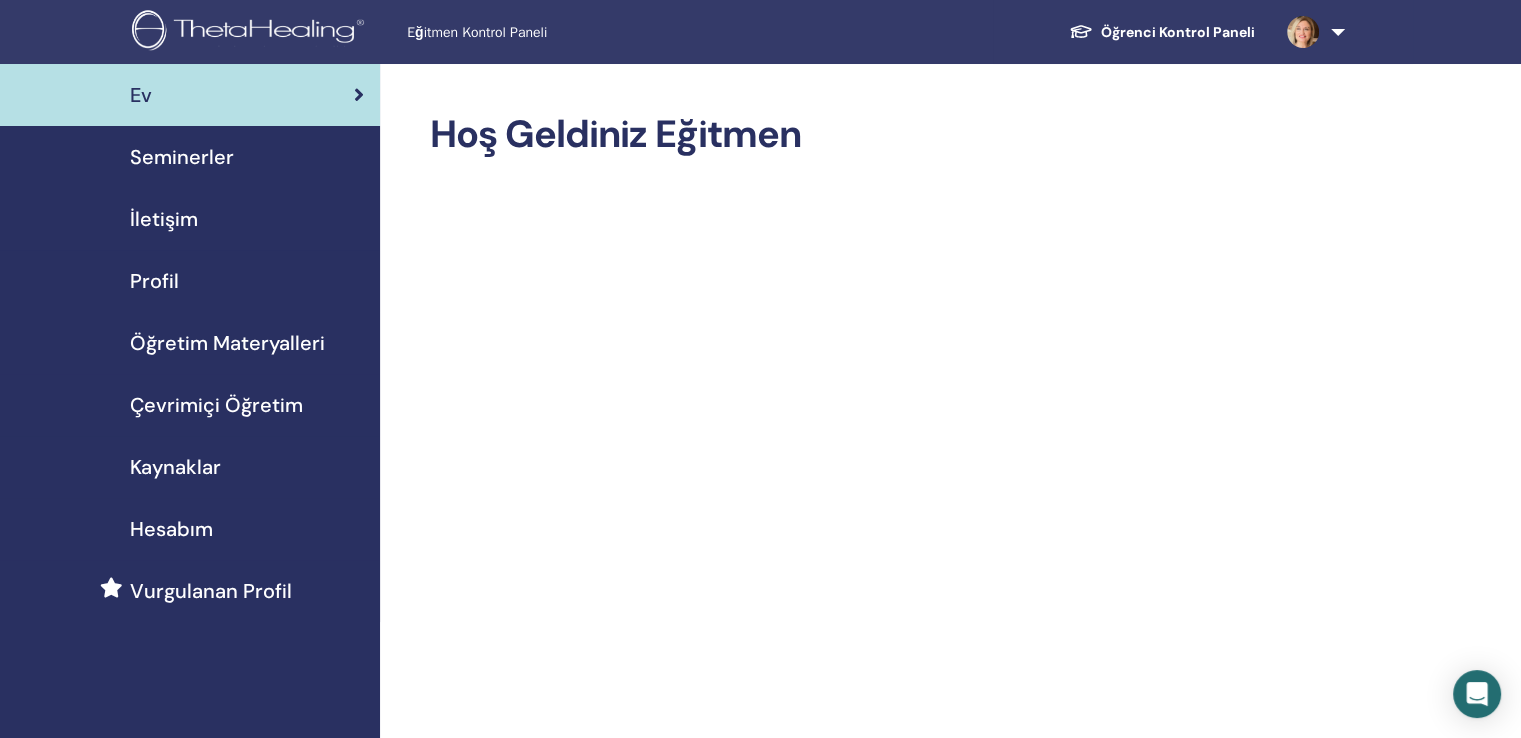 click on "Seminerler" at bounding box center (182, 157) 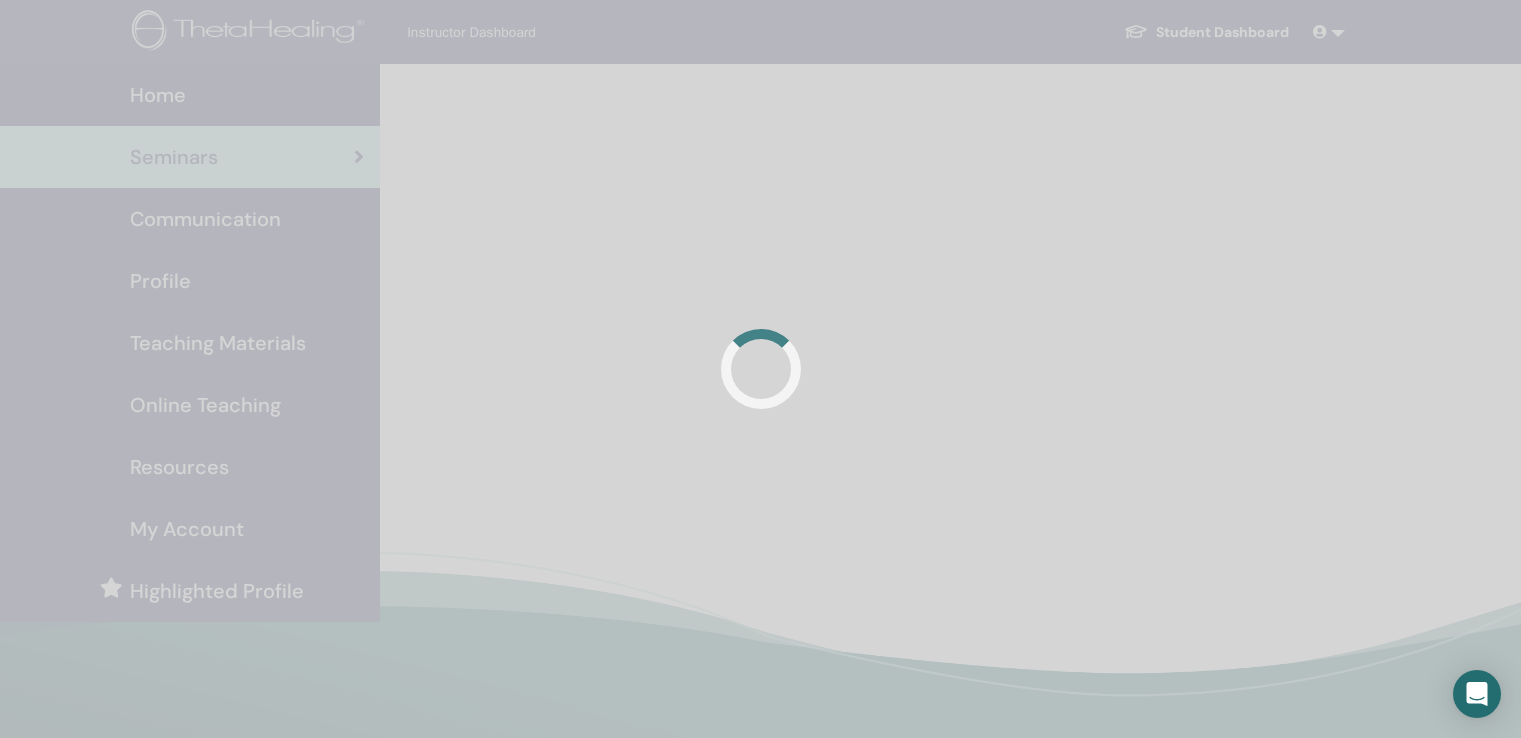 scroll, scrollTop: 0, scrollLeft: 0, axis: both 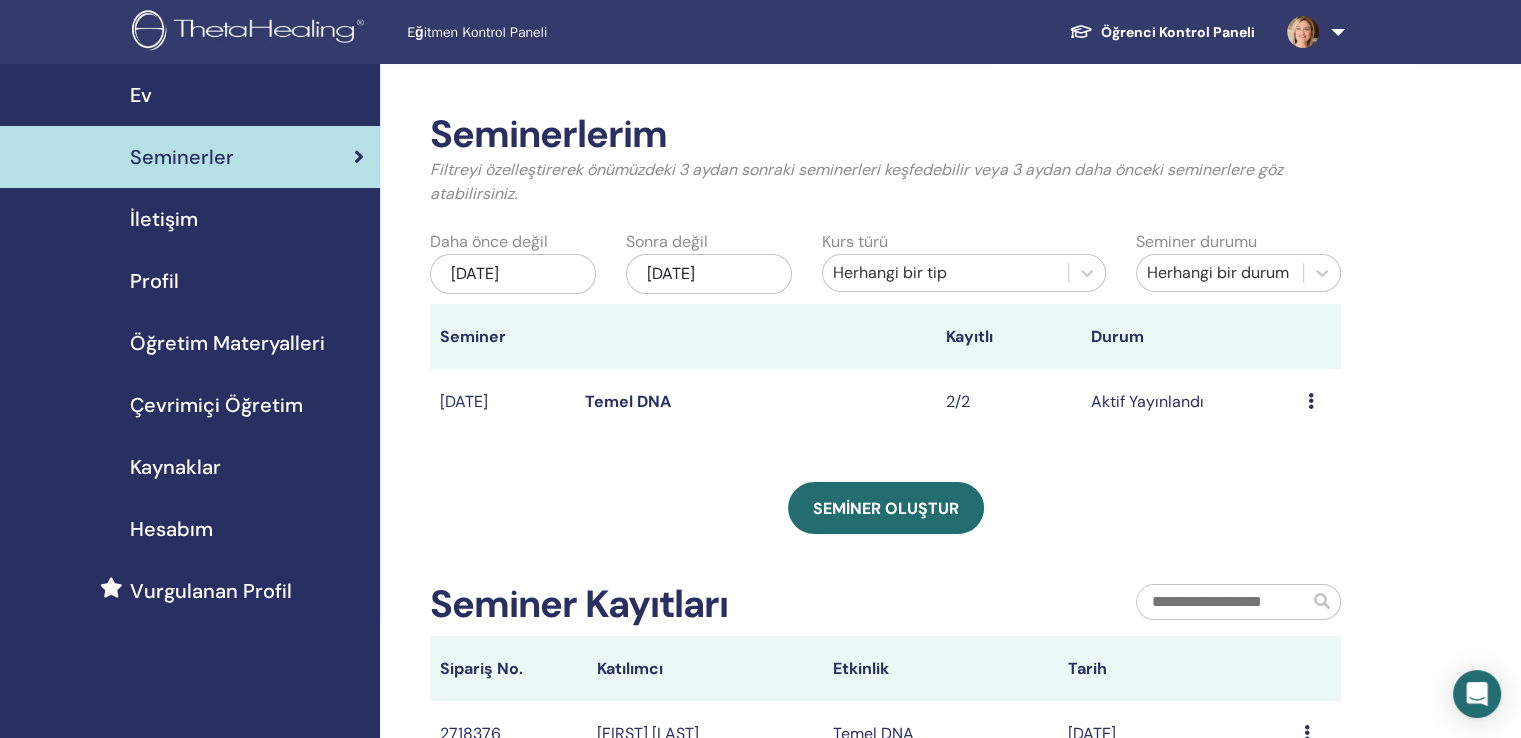 click at bounding box center (1311, 401) 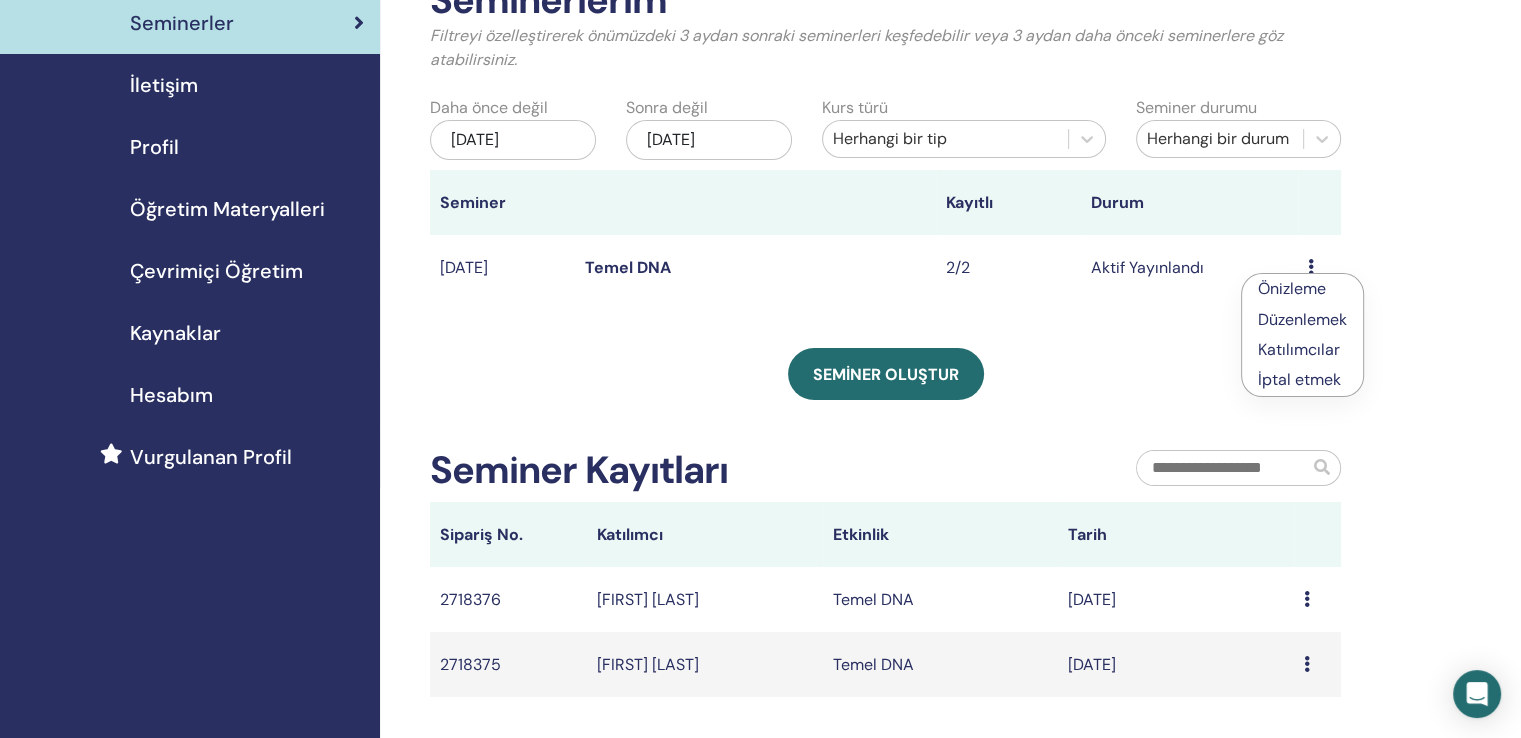 scroll, scrollTop: 100, scrollLeft: 0, axis: vertical 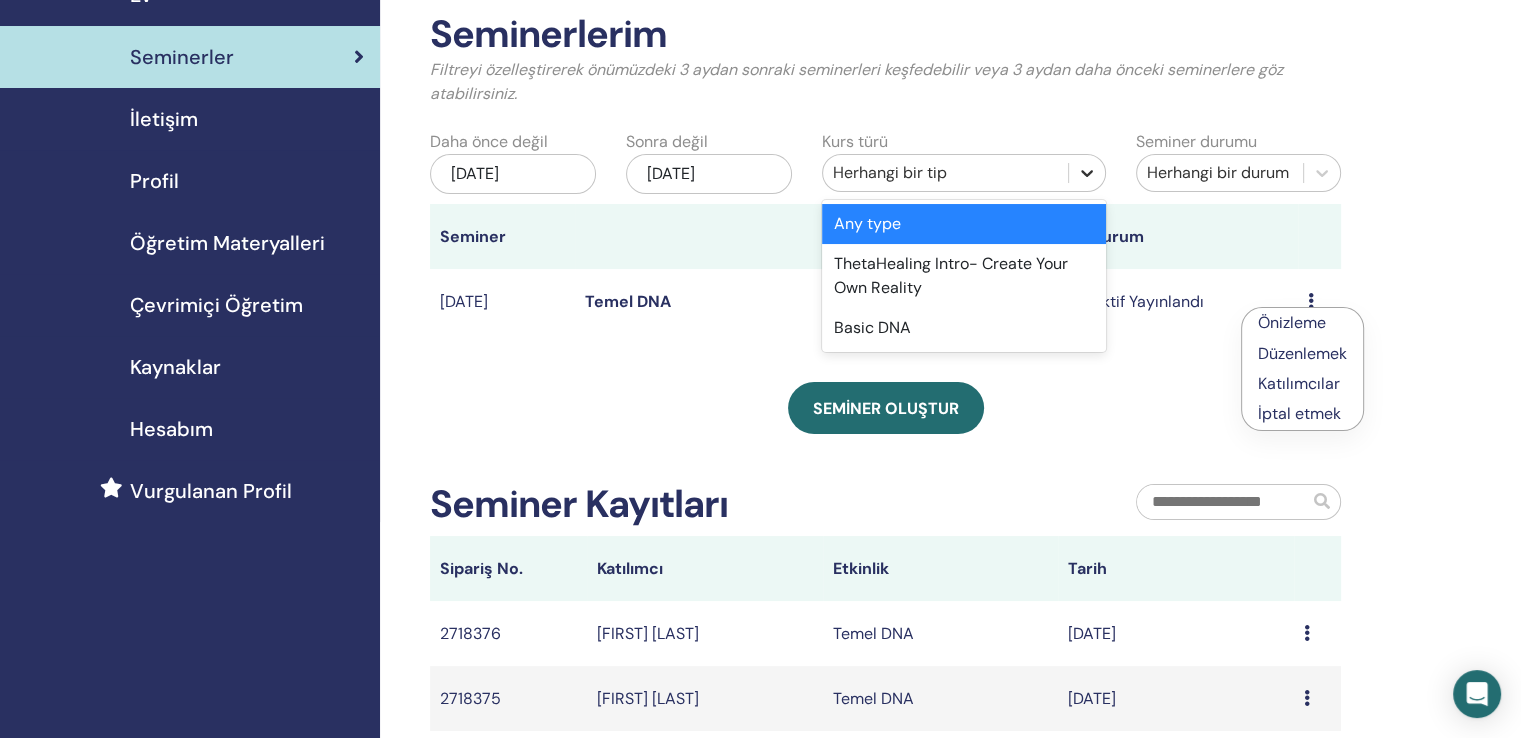 click 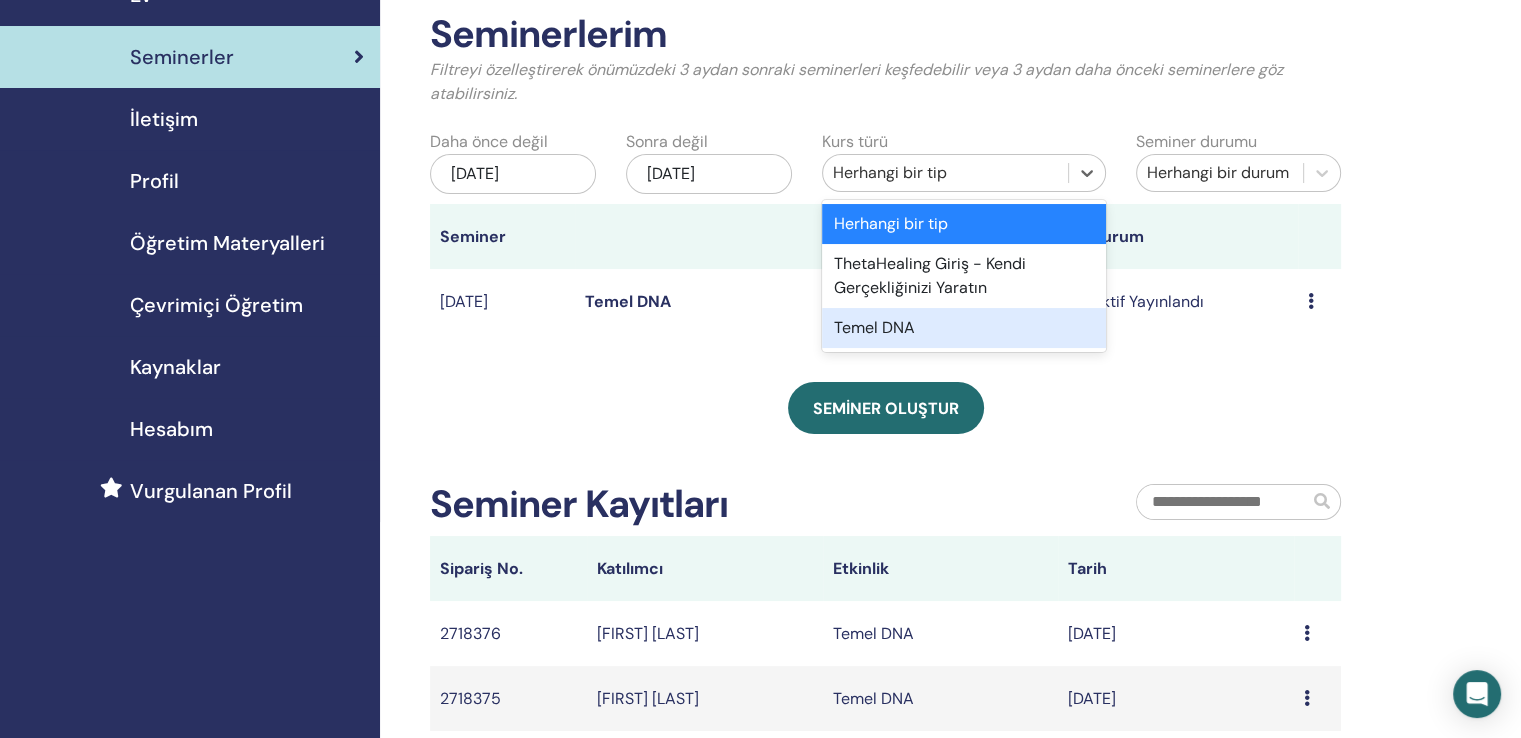 click on "Temel DNA" at bounding box center [874, 327] 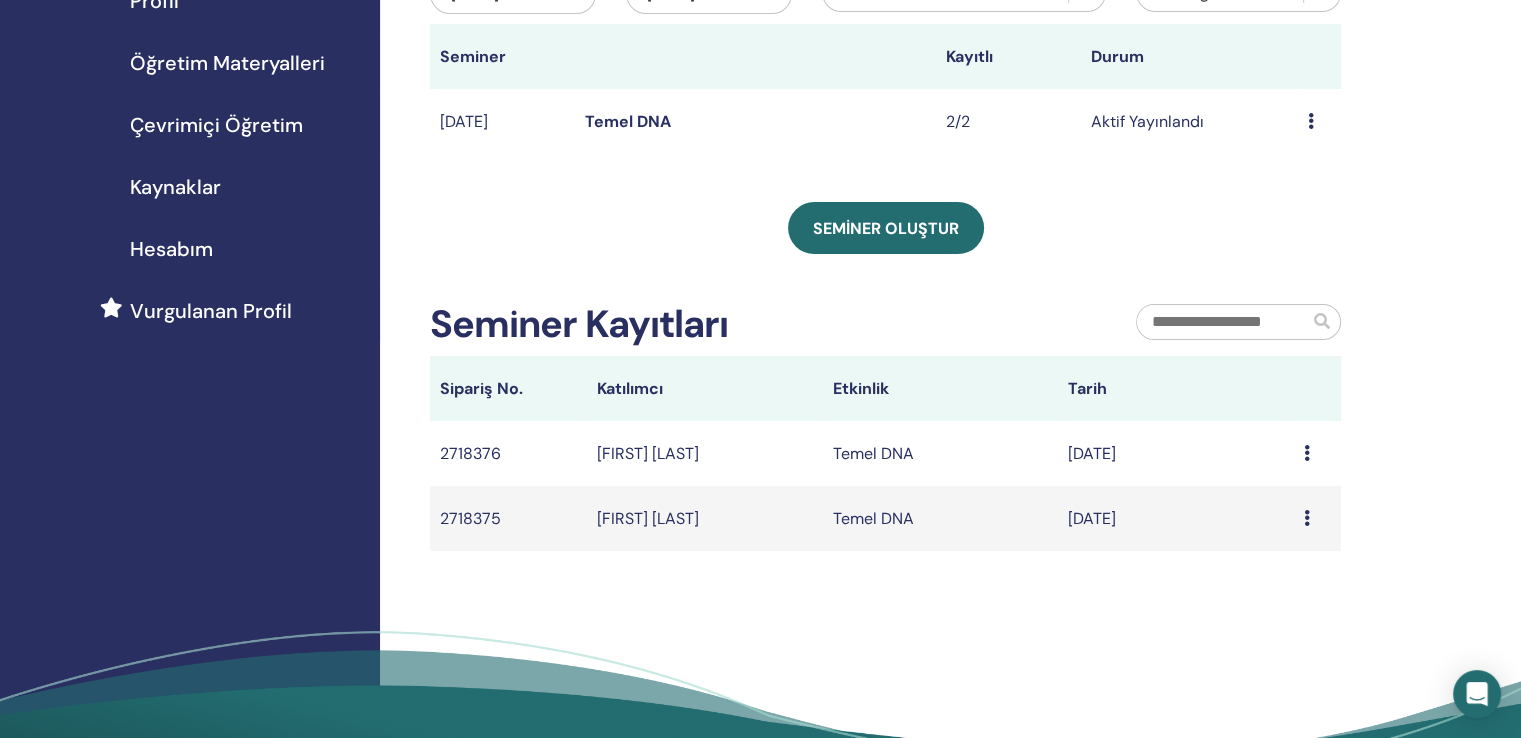 scroll, scrollTop: 100, scrollLeft: 0, axis: vertical 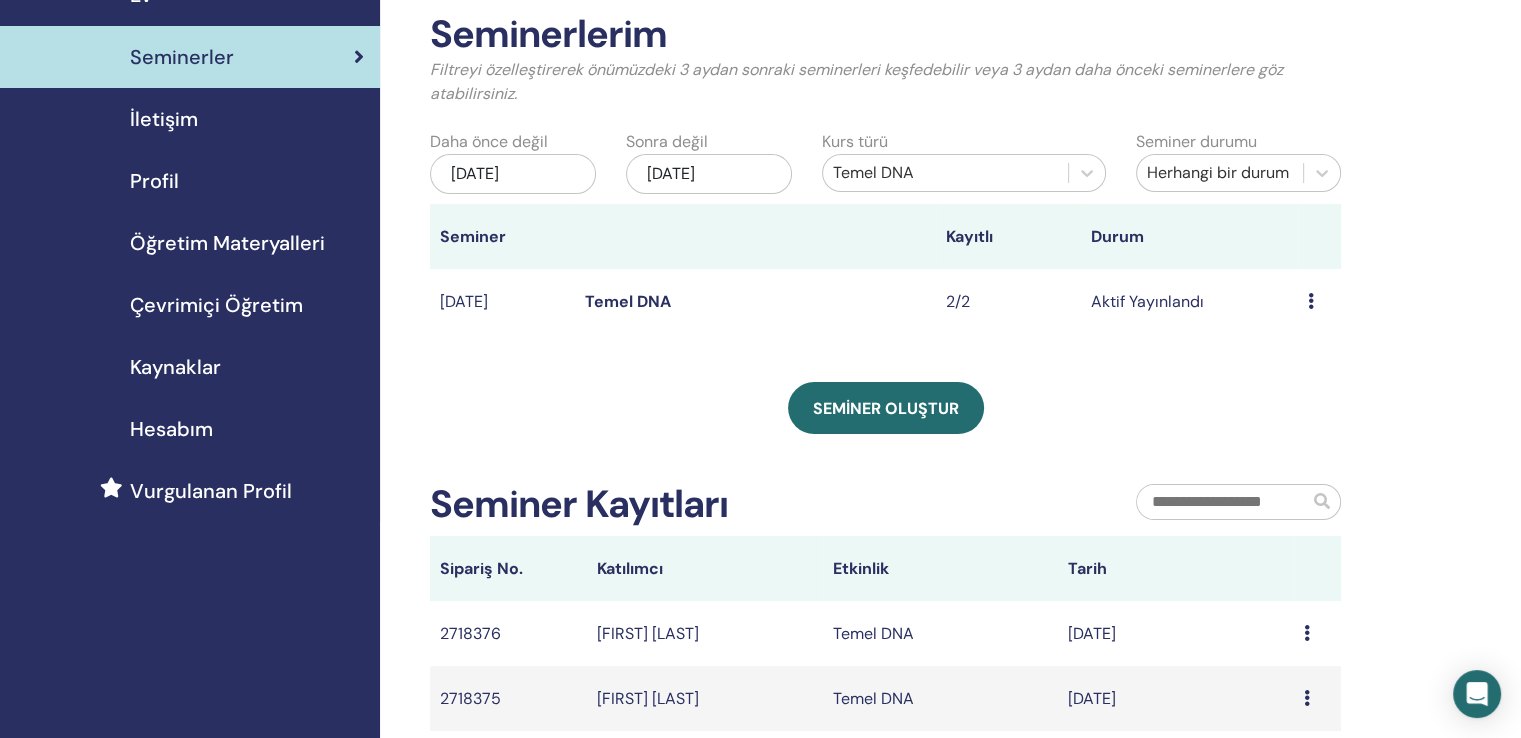click at bounding box center [1311, 301] 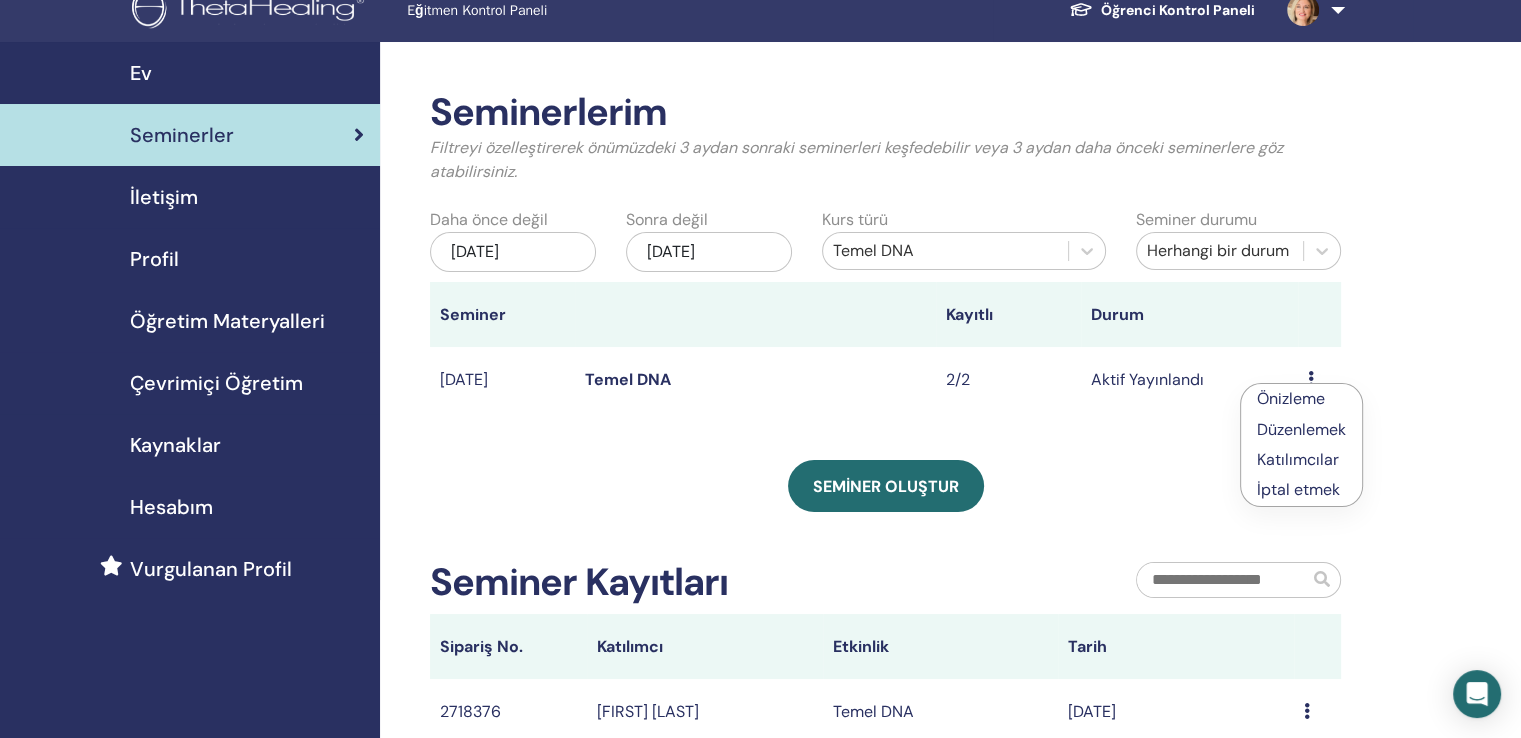 scroll, scrollTop: 0, scrollLeft: 0, axis: both 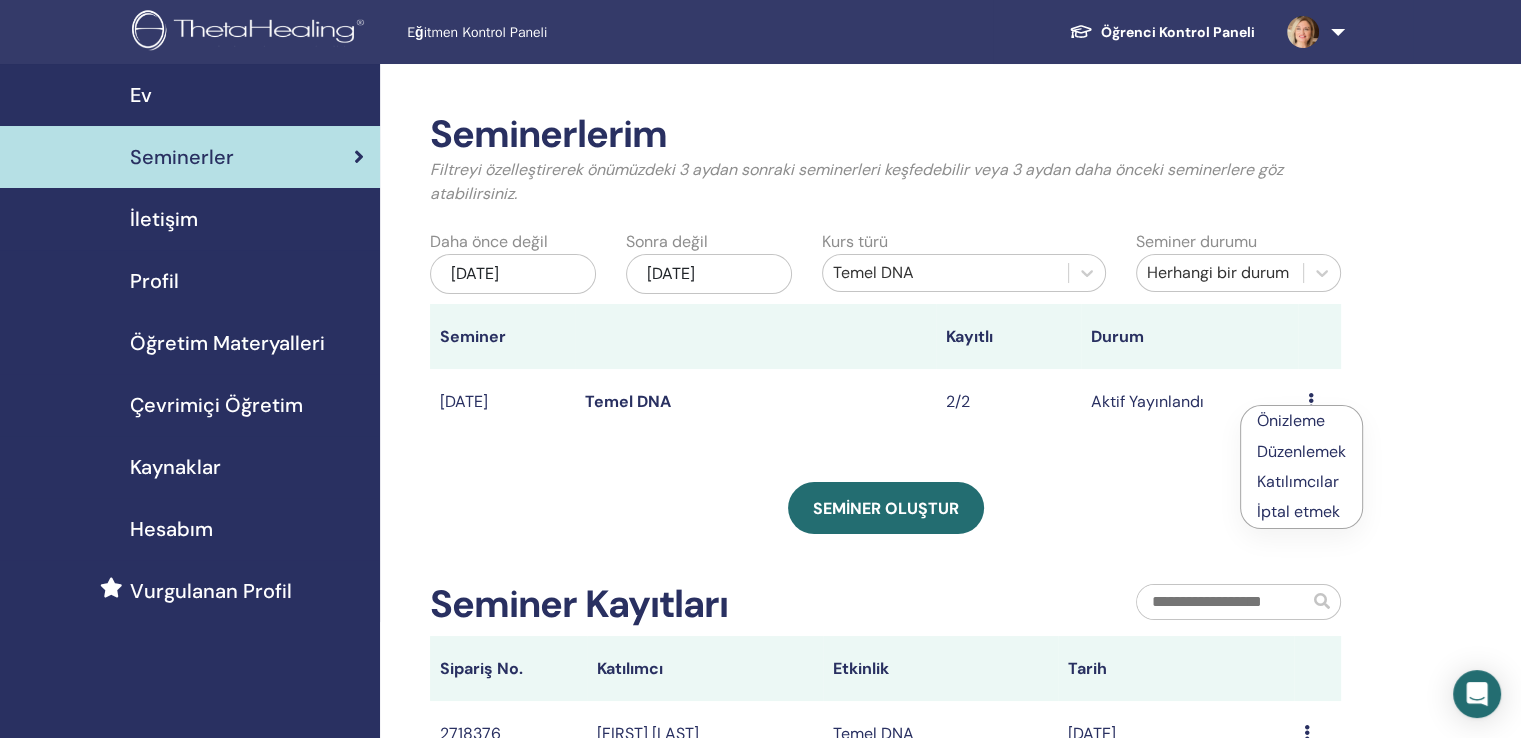 click on "Öğretim Materyalleri" at bounding box center [227, 343] 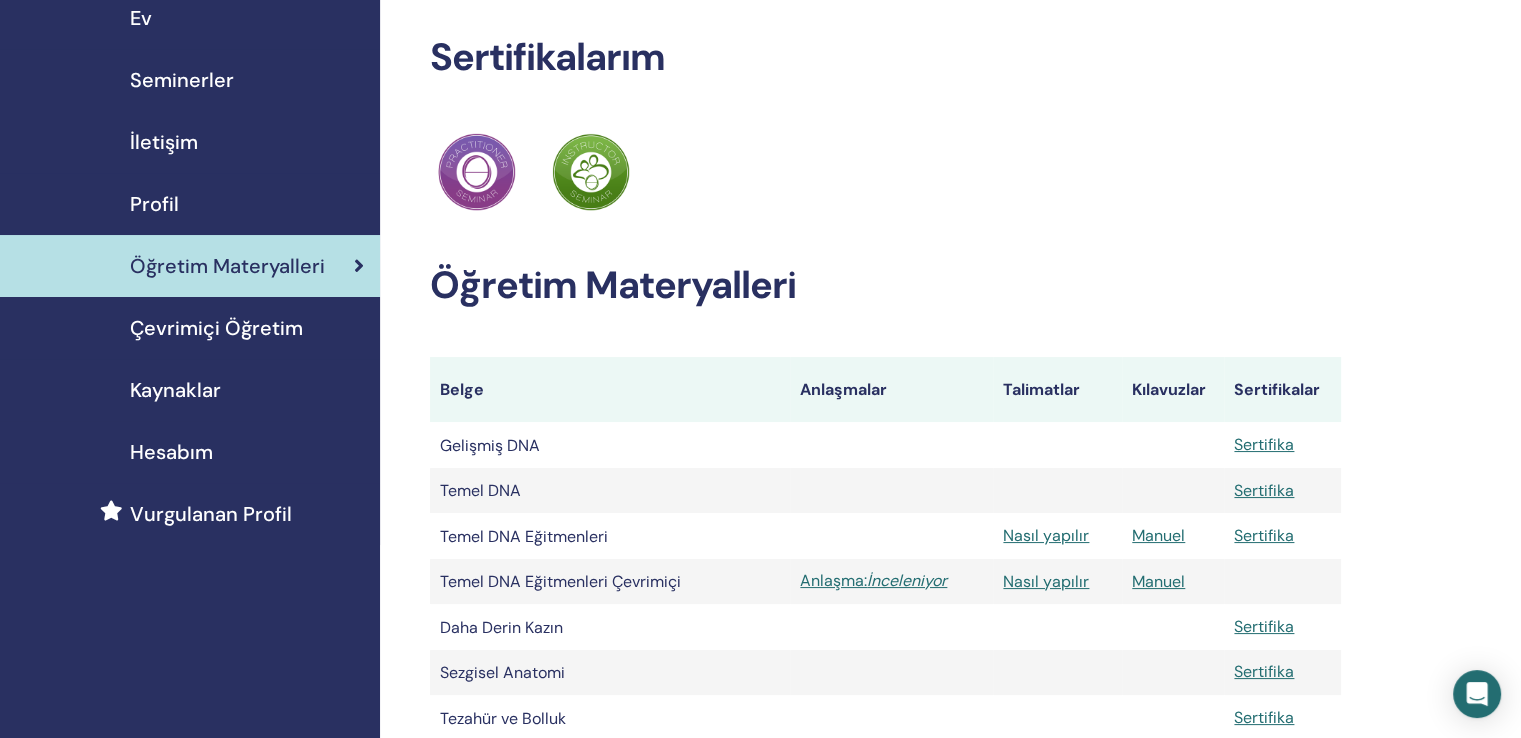 scroll, scrollTop: 100, scrollLeft: 0, axis: vertical 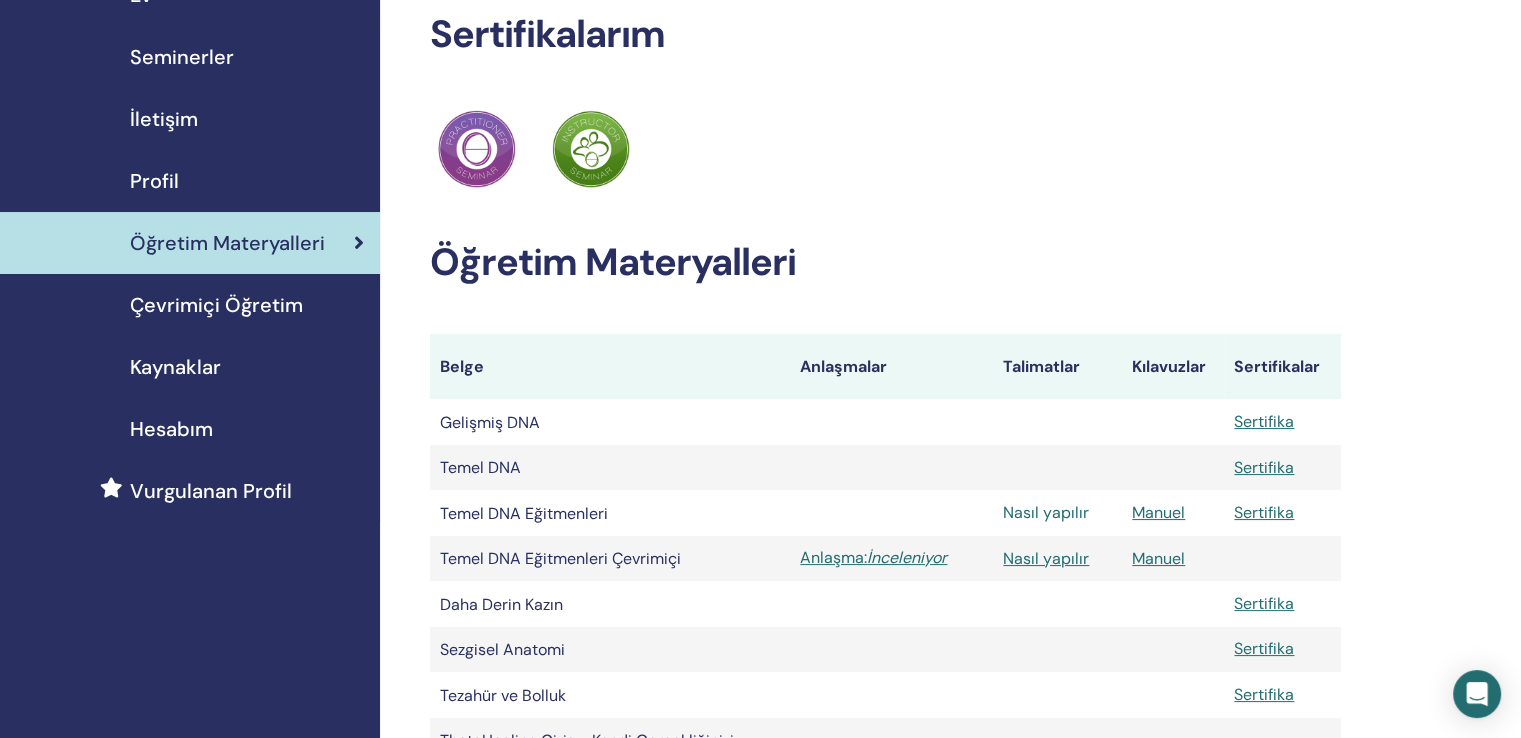 click on "Nasıl yapılır" at bounding box center [1046, 512] 